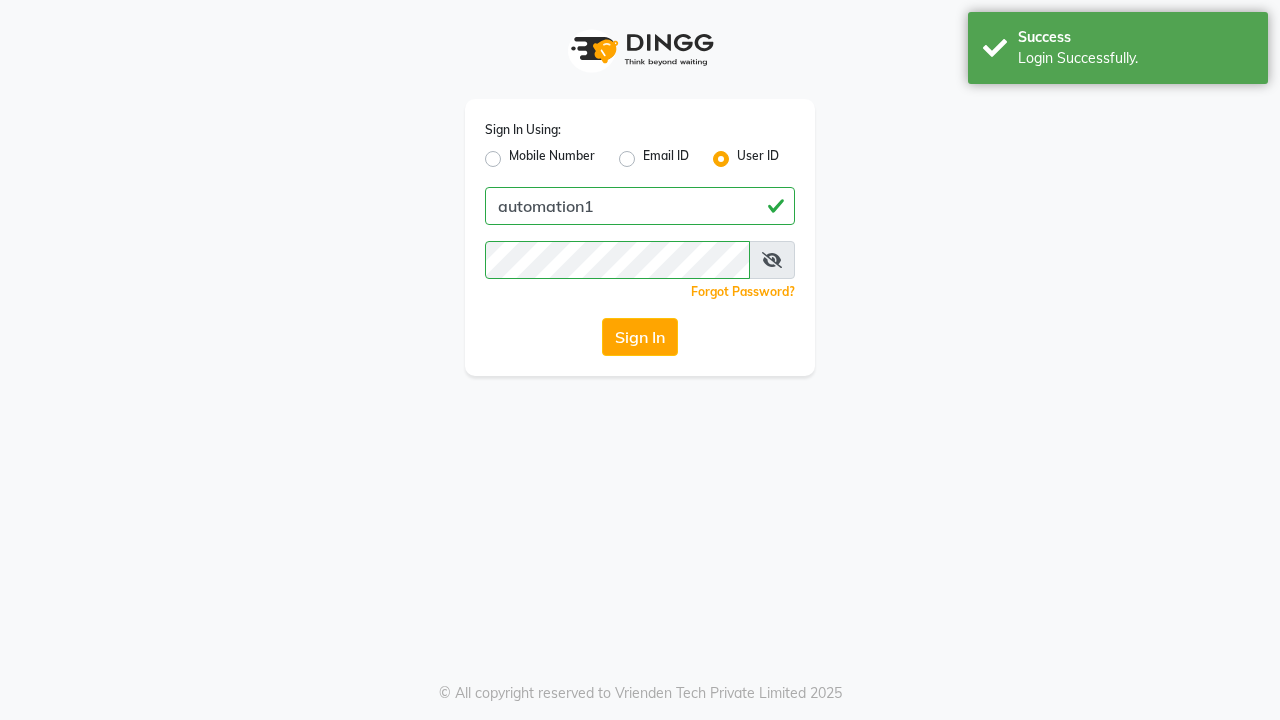 scroll, scrollTop: 0, scrollLeft: 0, axis: both 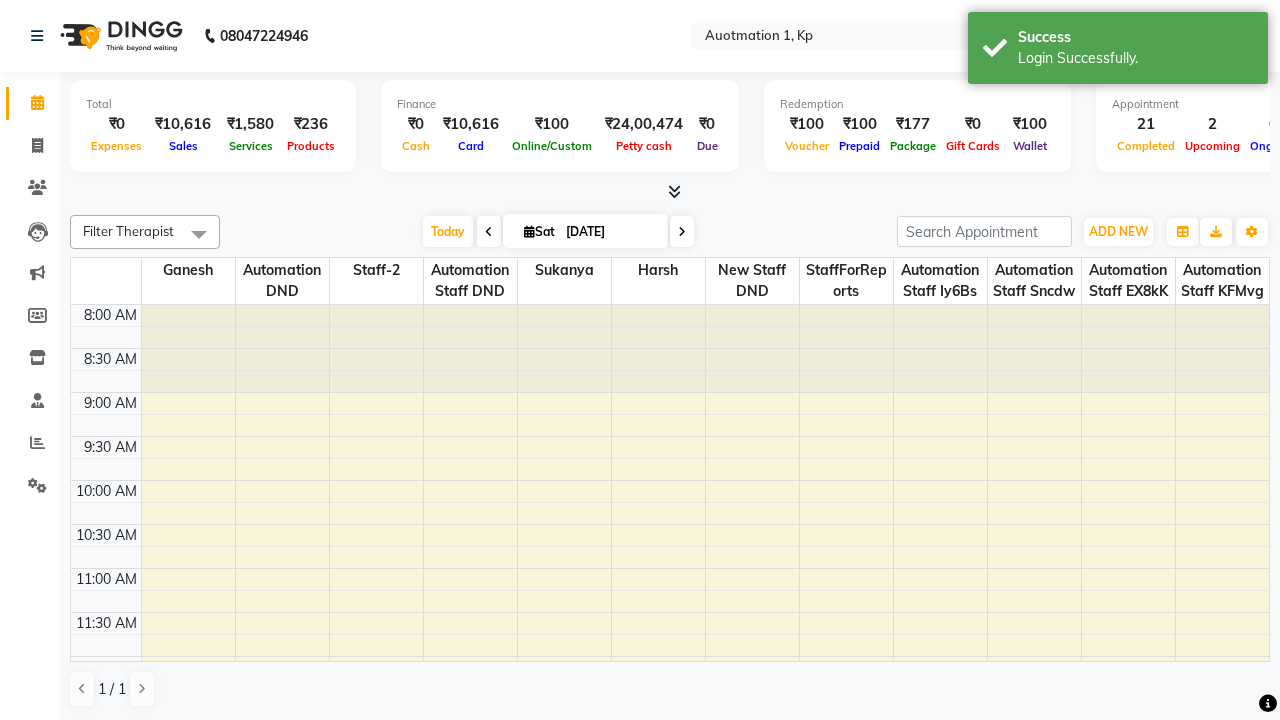 select on "en" 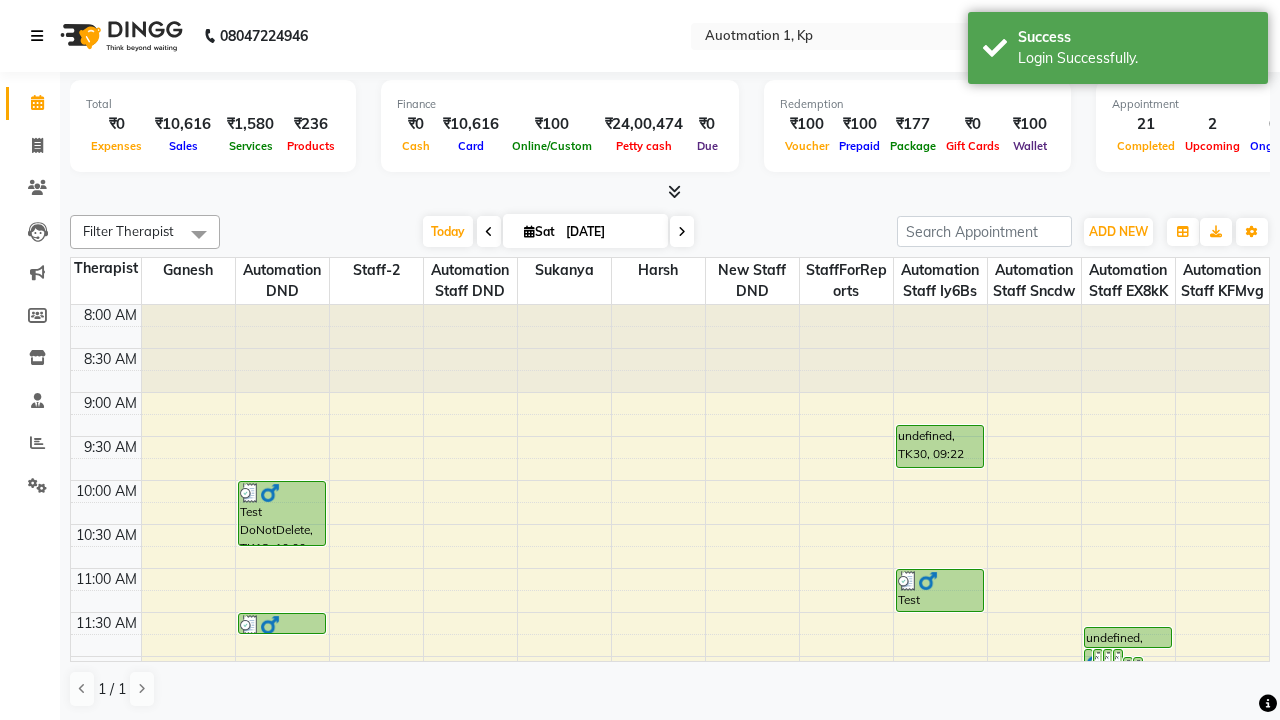 click at bounding box center [37, 36] 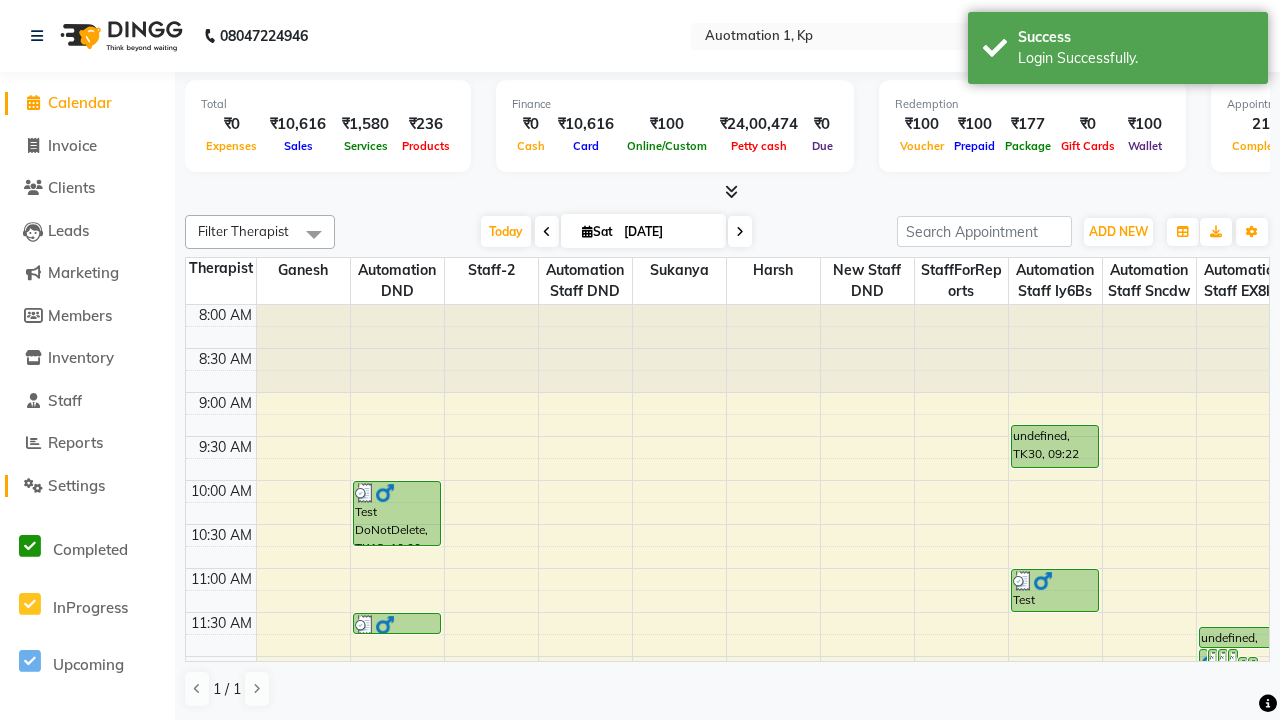 click on "Settings" 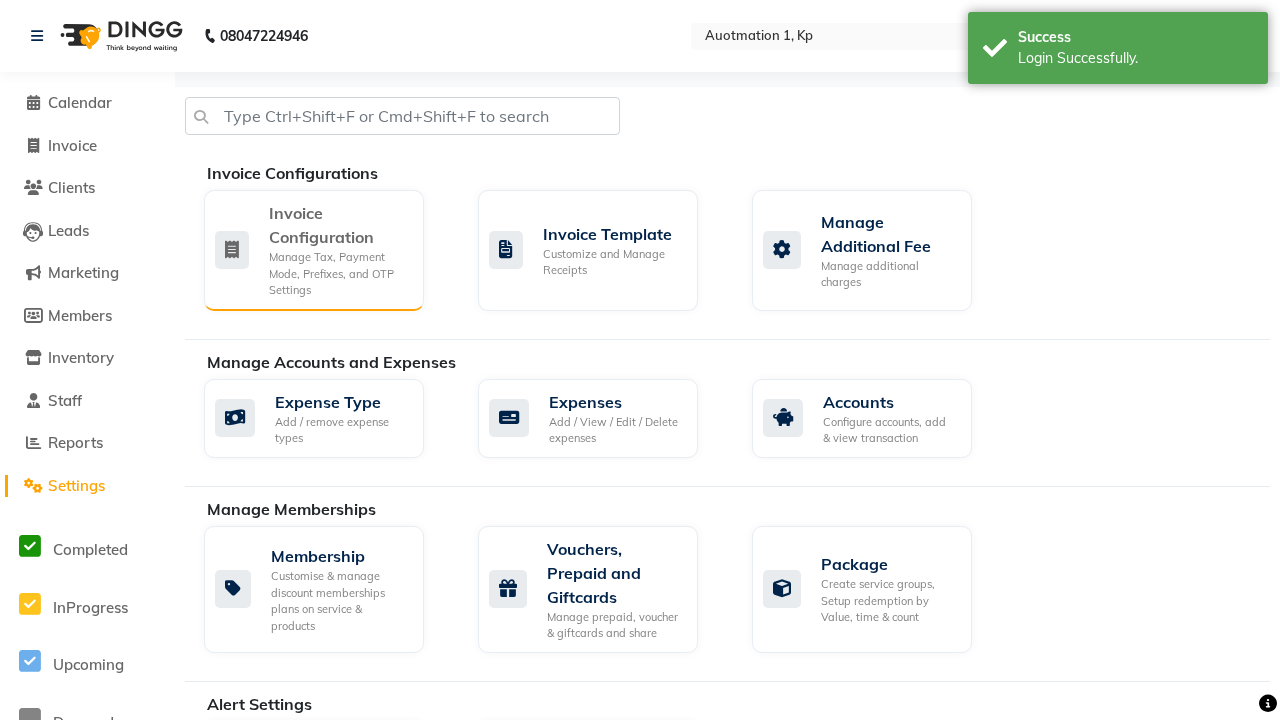 click on "Manage Tax, Payment Mode, Prefixes, and OTP Settings" 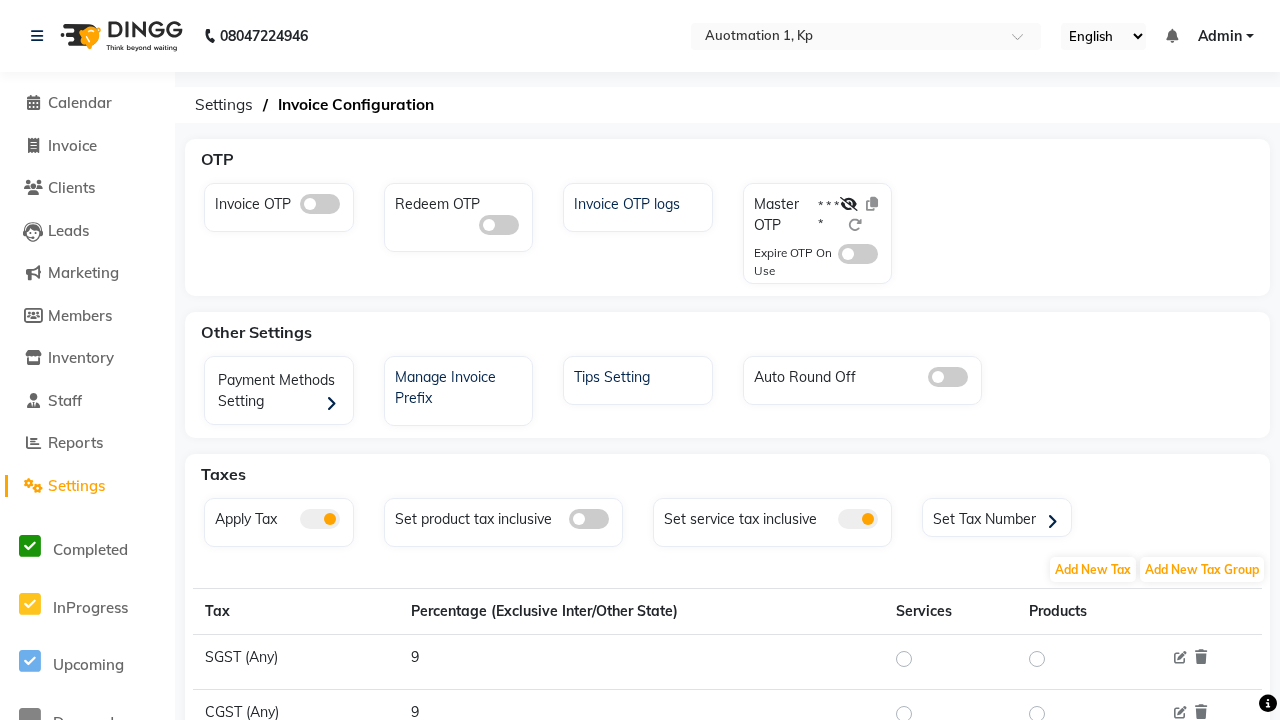 click 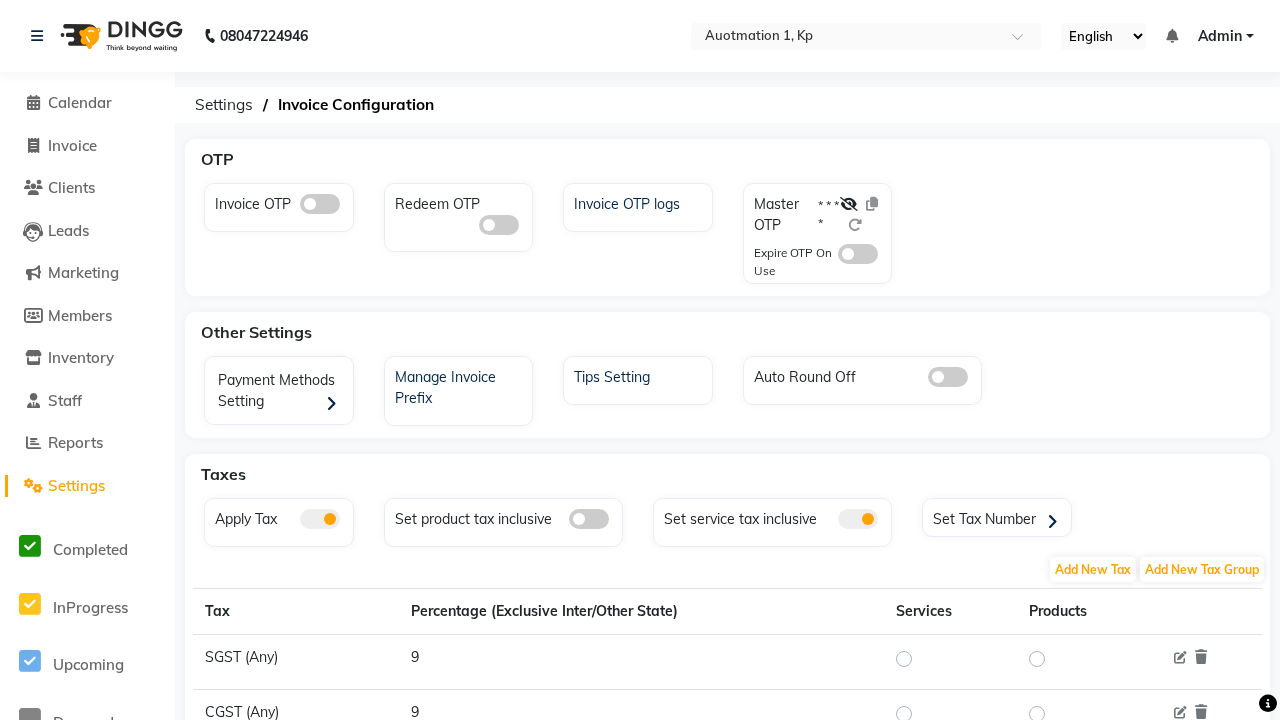 click 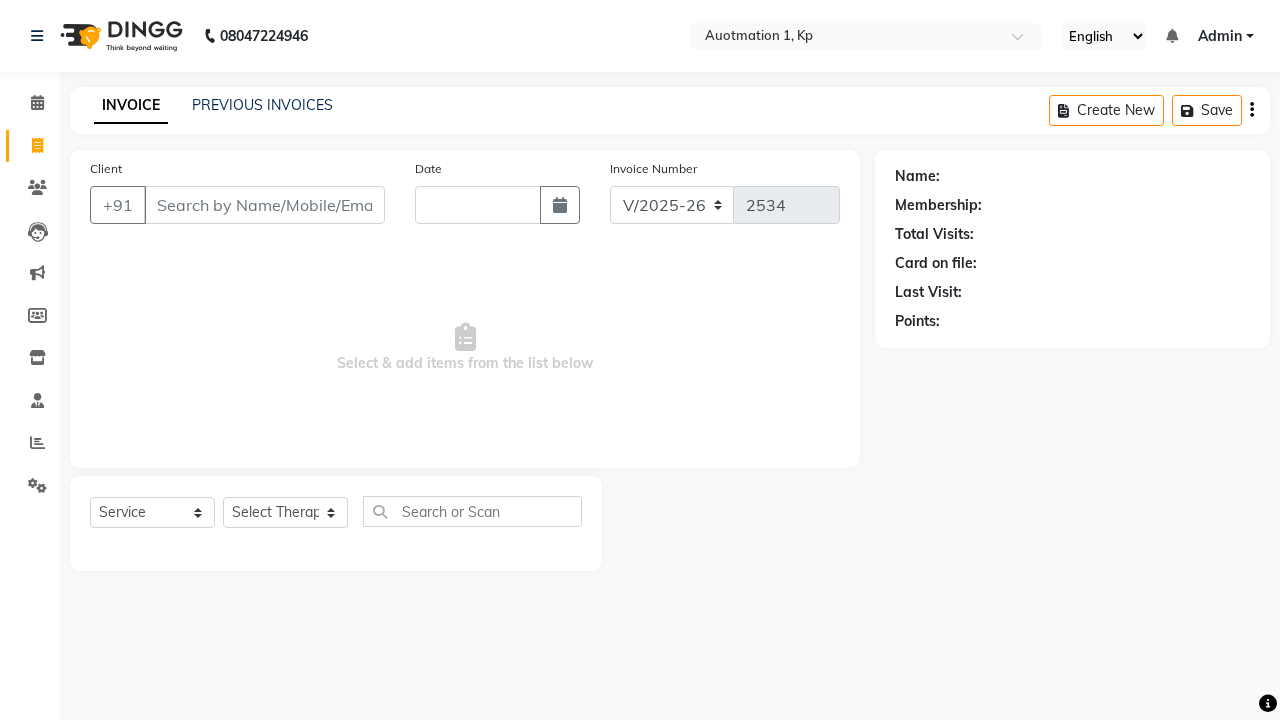 select on "150" 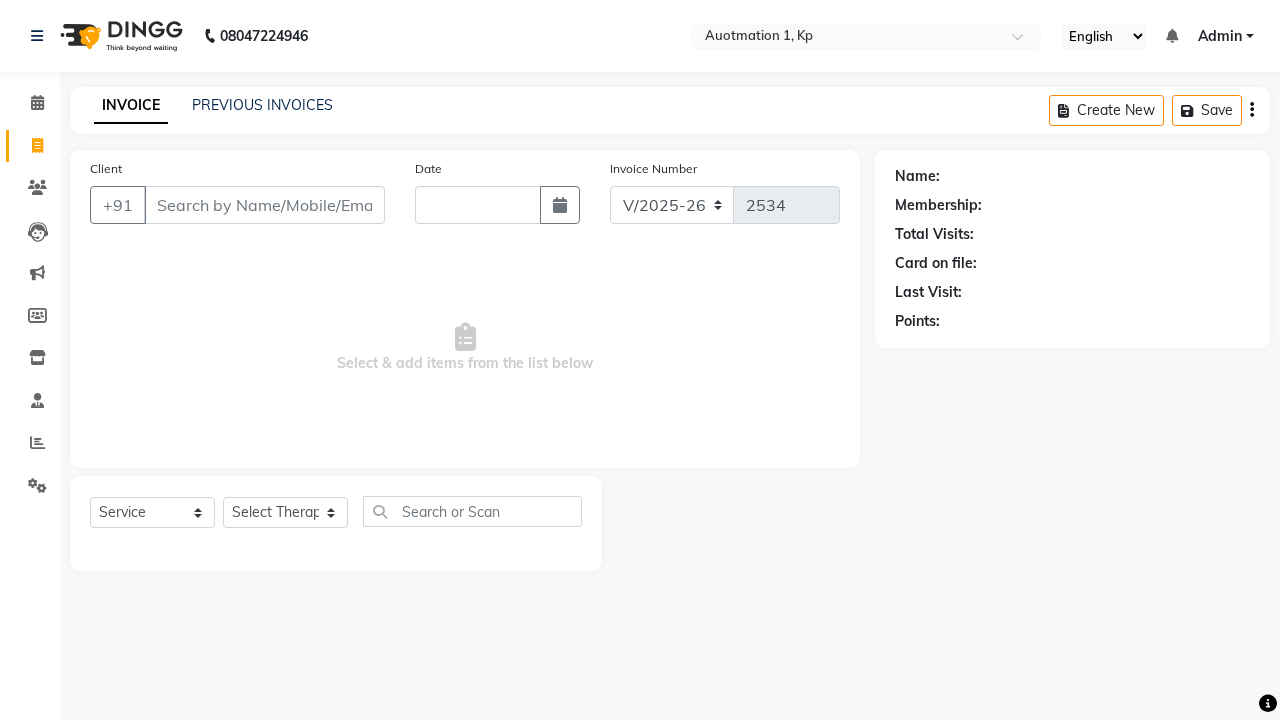 type on "[DATE]" 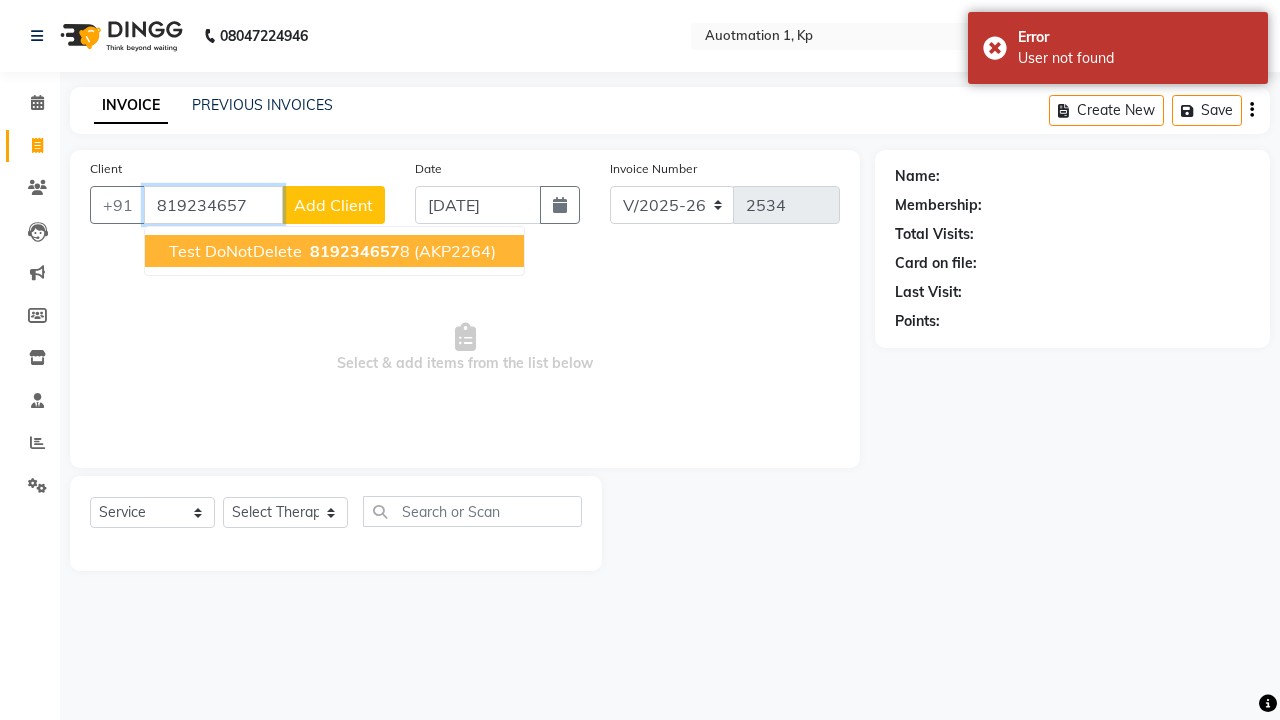 click on "819234657" at bounding box center (355, 251) 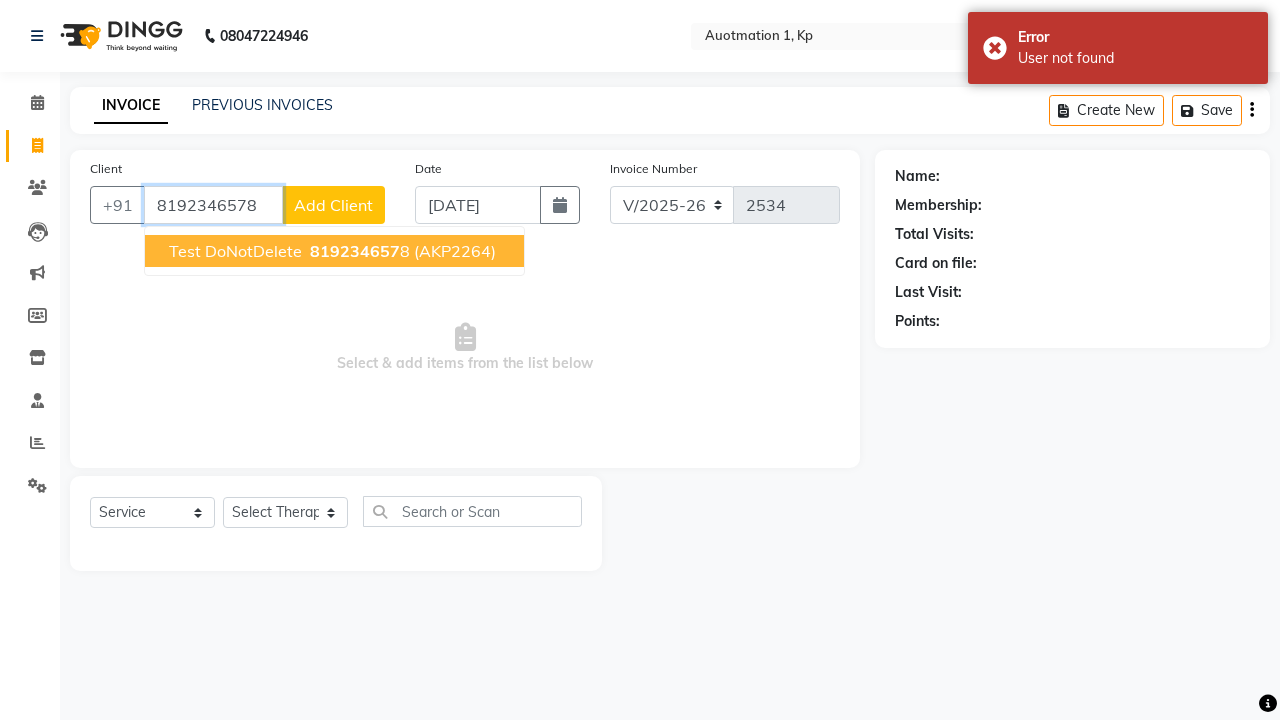 type on "8192346578" 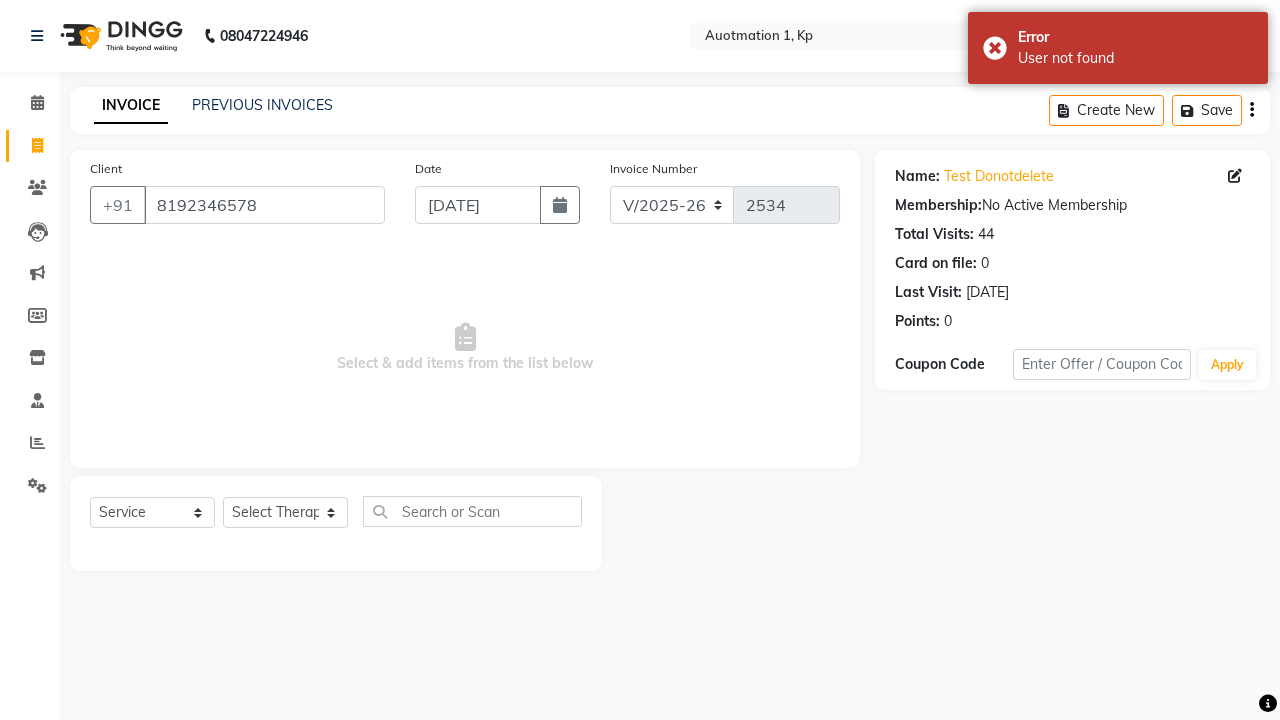 select on "5439" 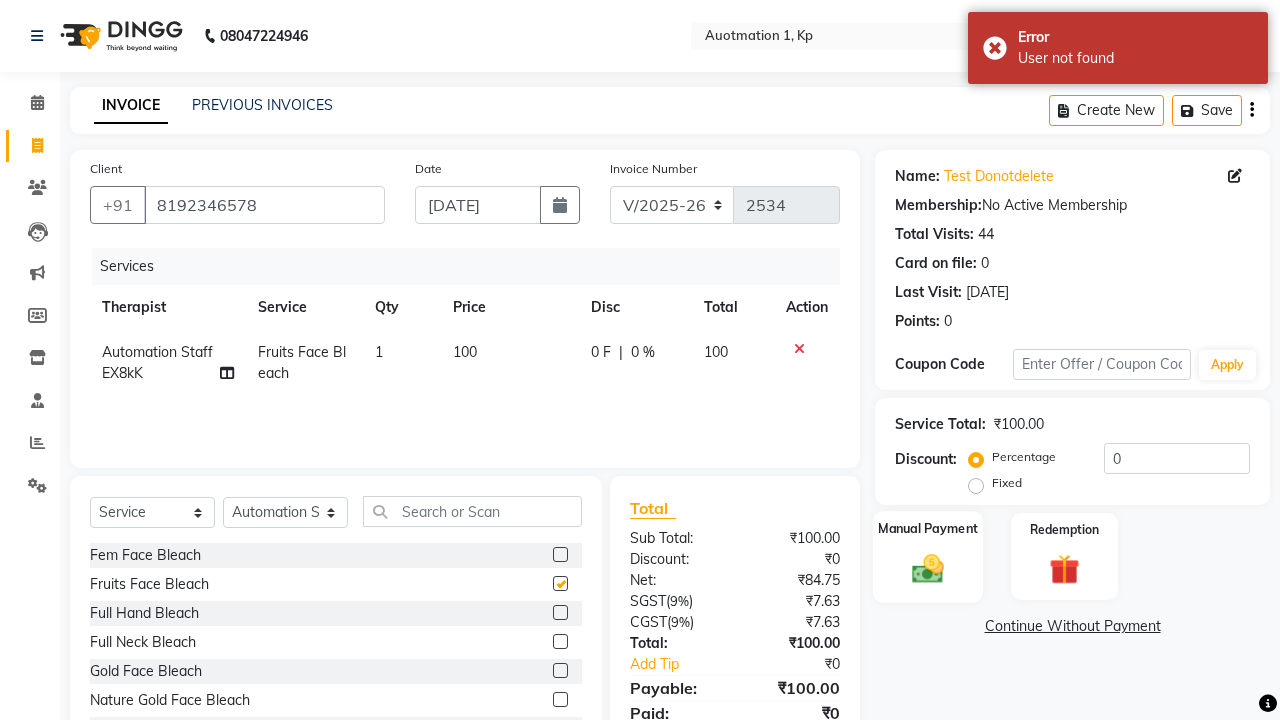 click 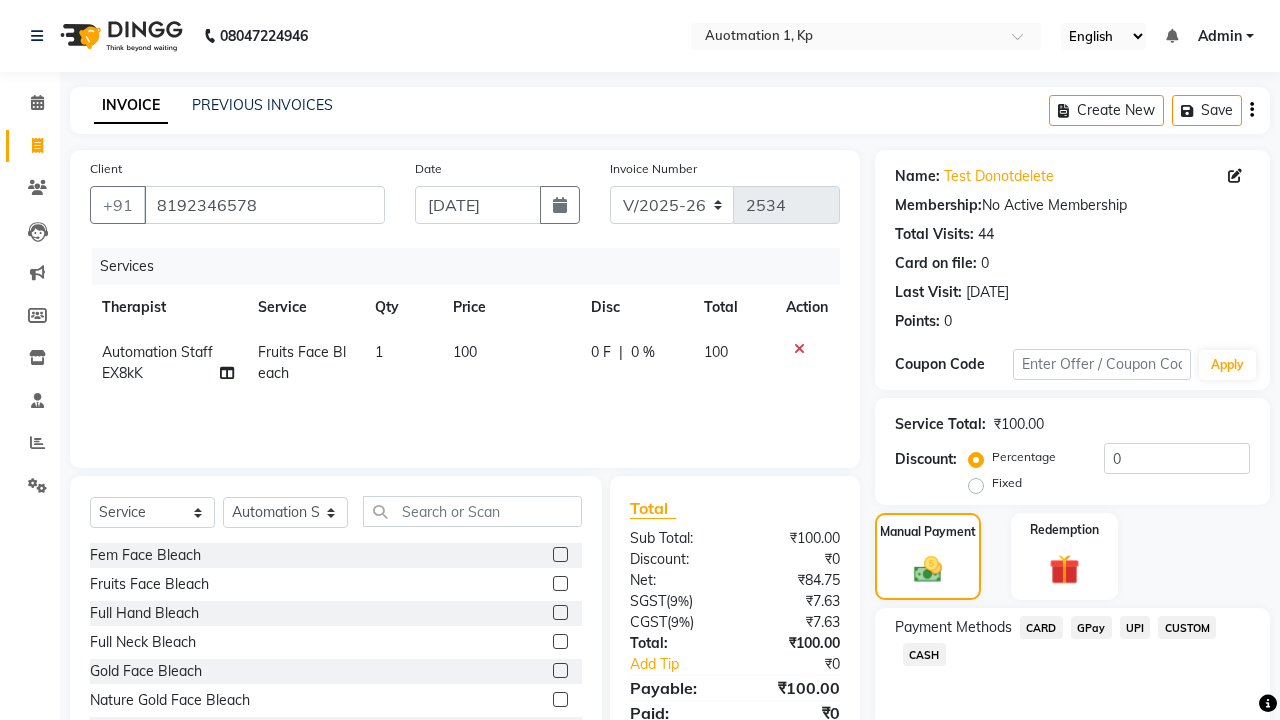 click on "CARD" 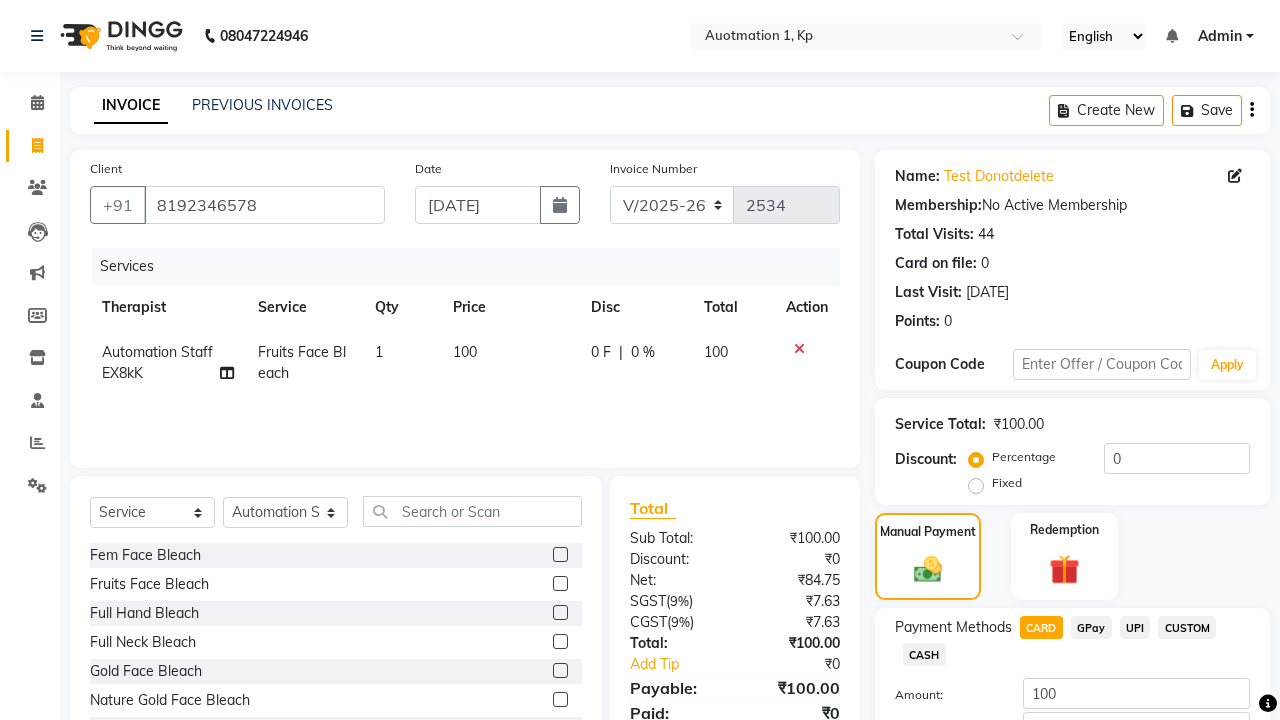 scroll, scrollTop: 135, scrollLeft: 0, axis: vertical 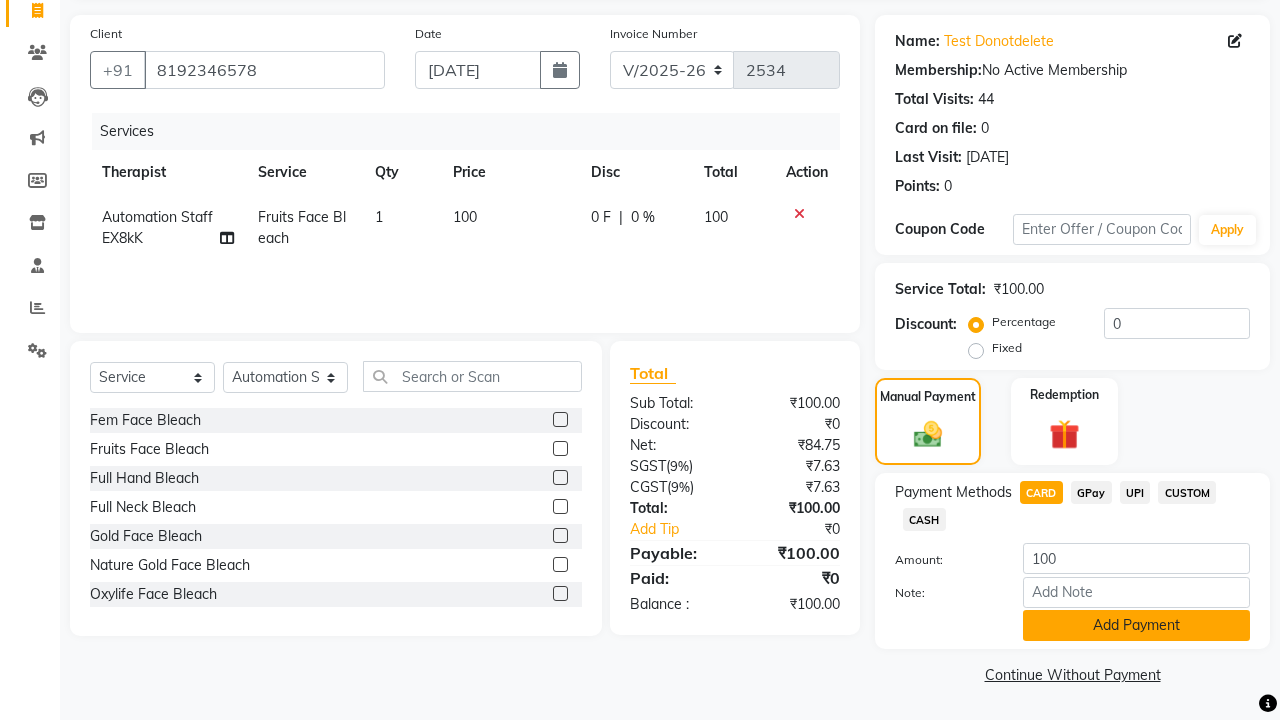 click on "Add Payment" 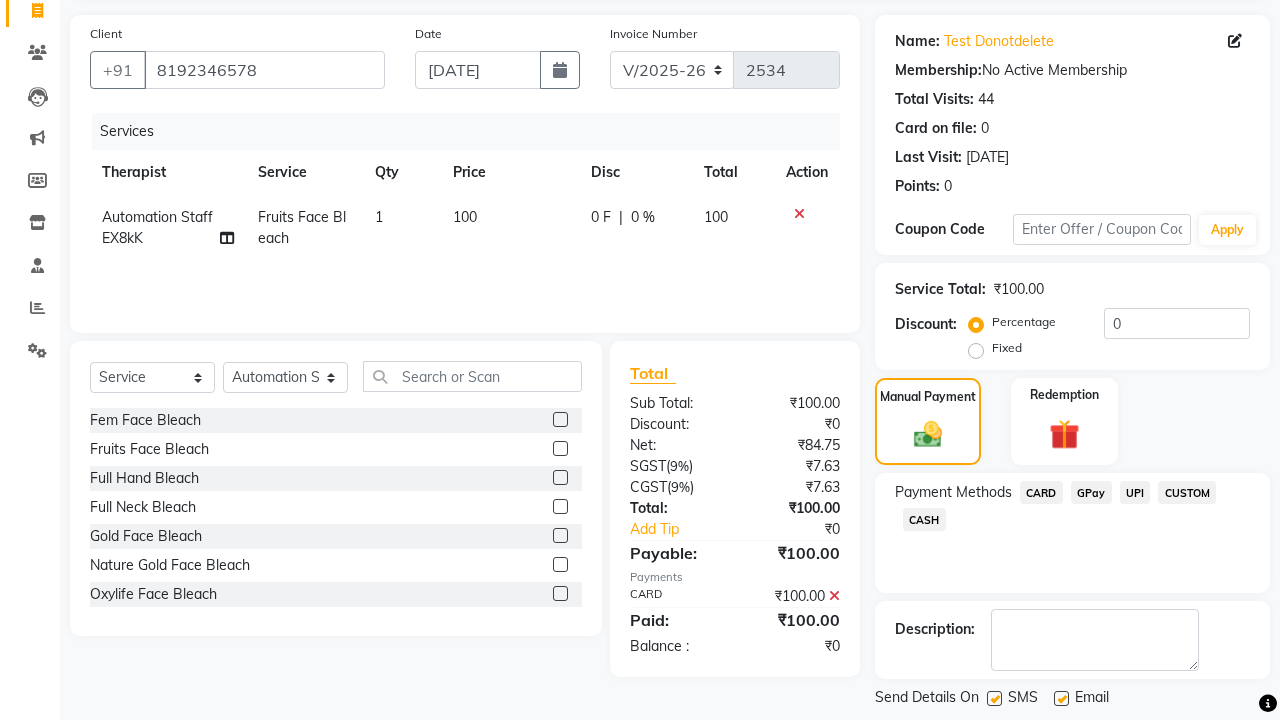click on "Generate OTP" 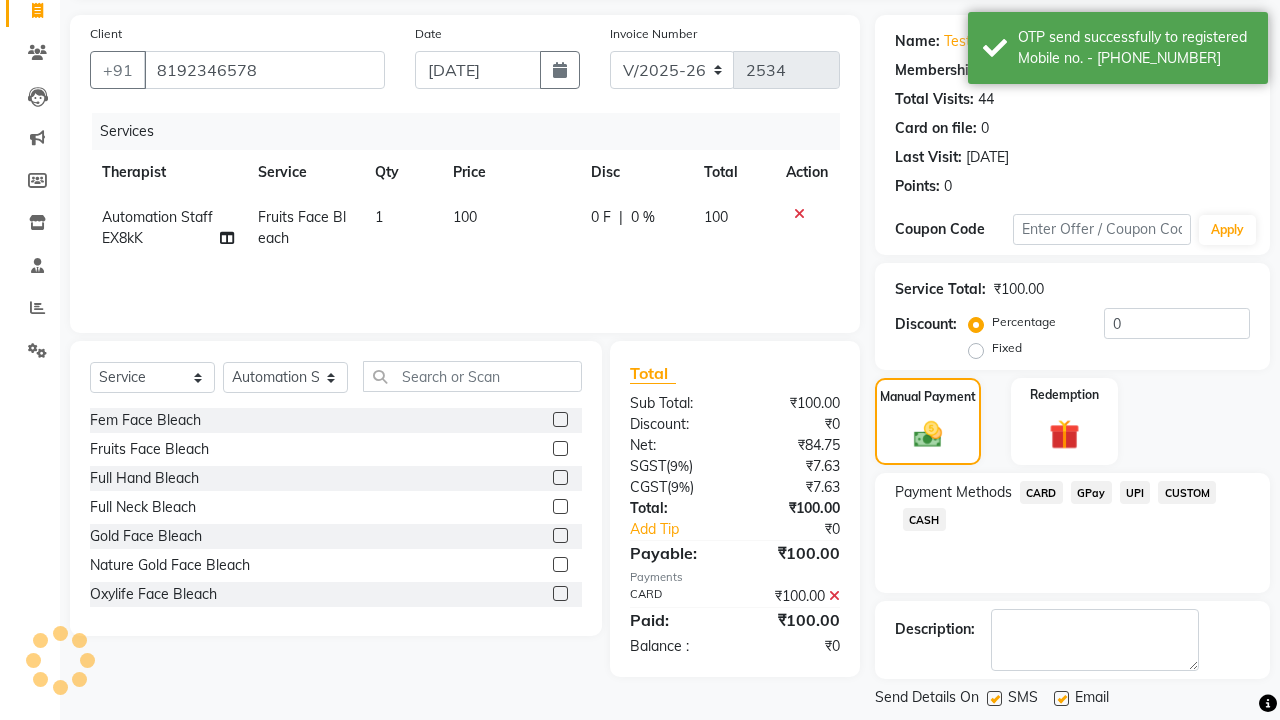 scroll, scrollTop: 231, scrollLeft: 0, axis: vertical 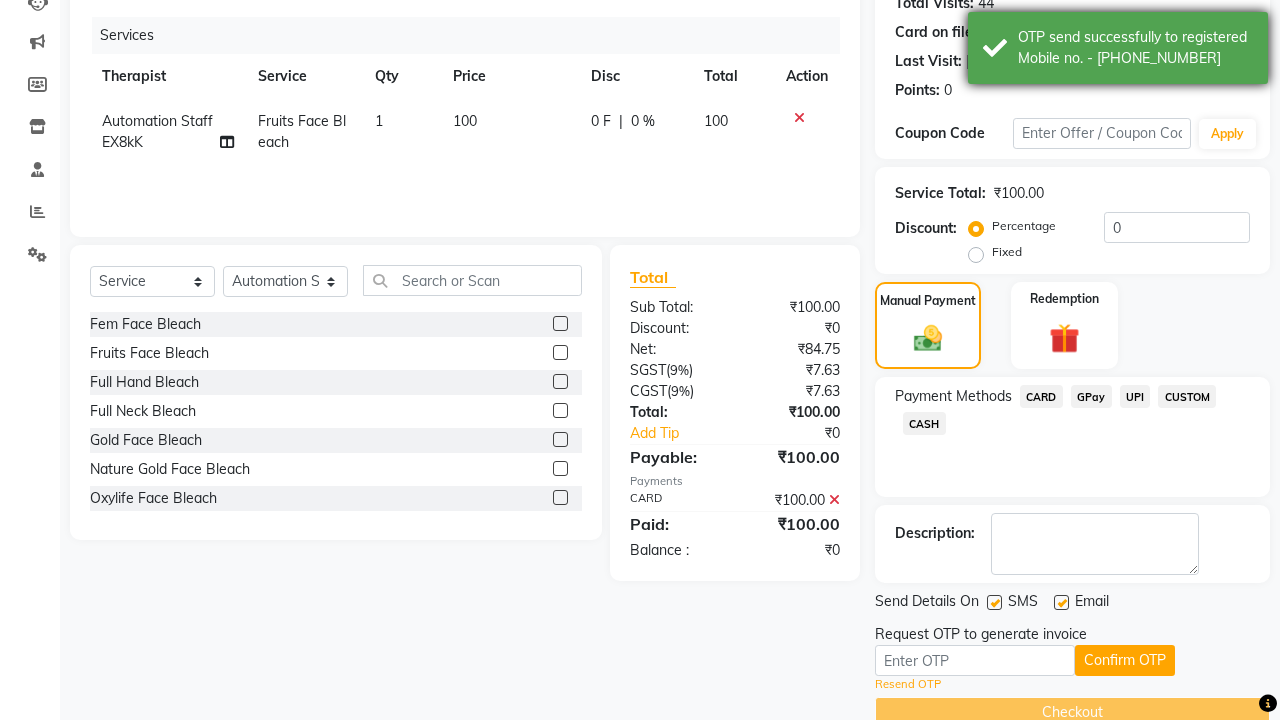 click on "OTP send successfully to registered  Mobile no. - 918192346578" at bounding box center (1135, 48) 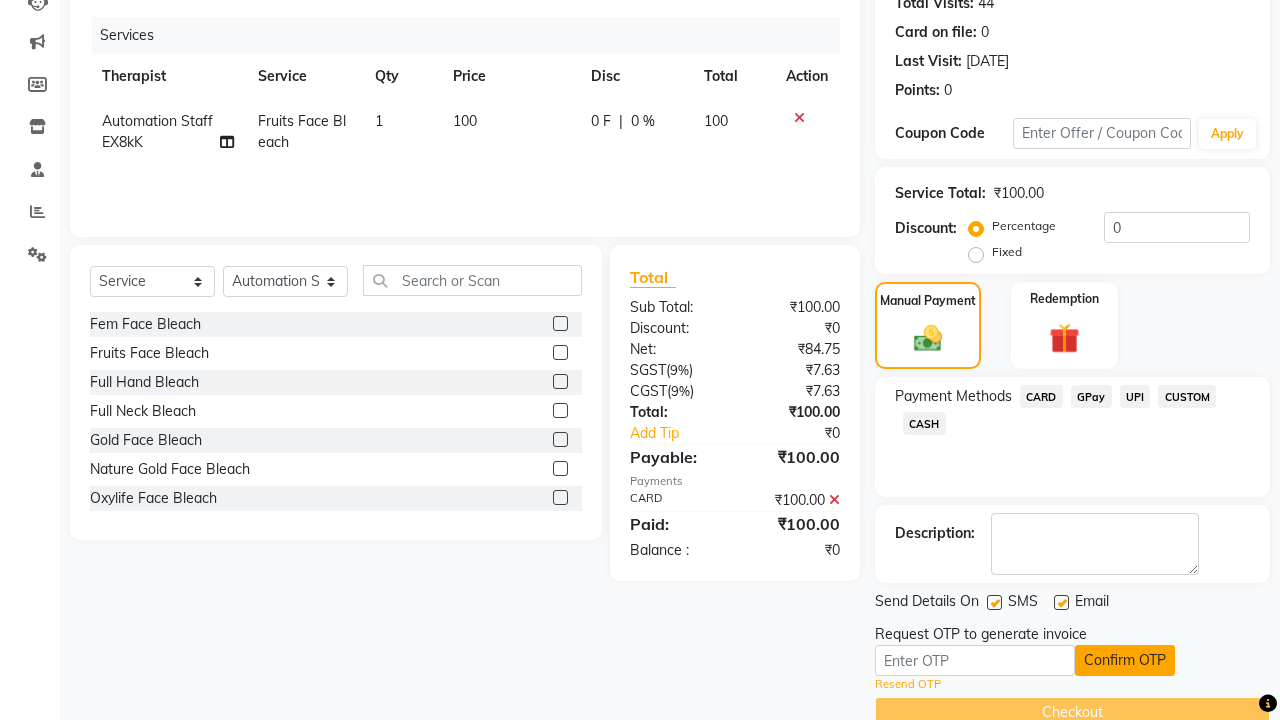 click on "Confirm OTP" 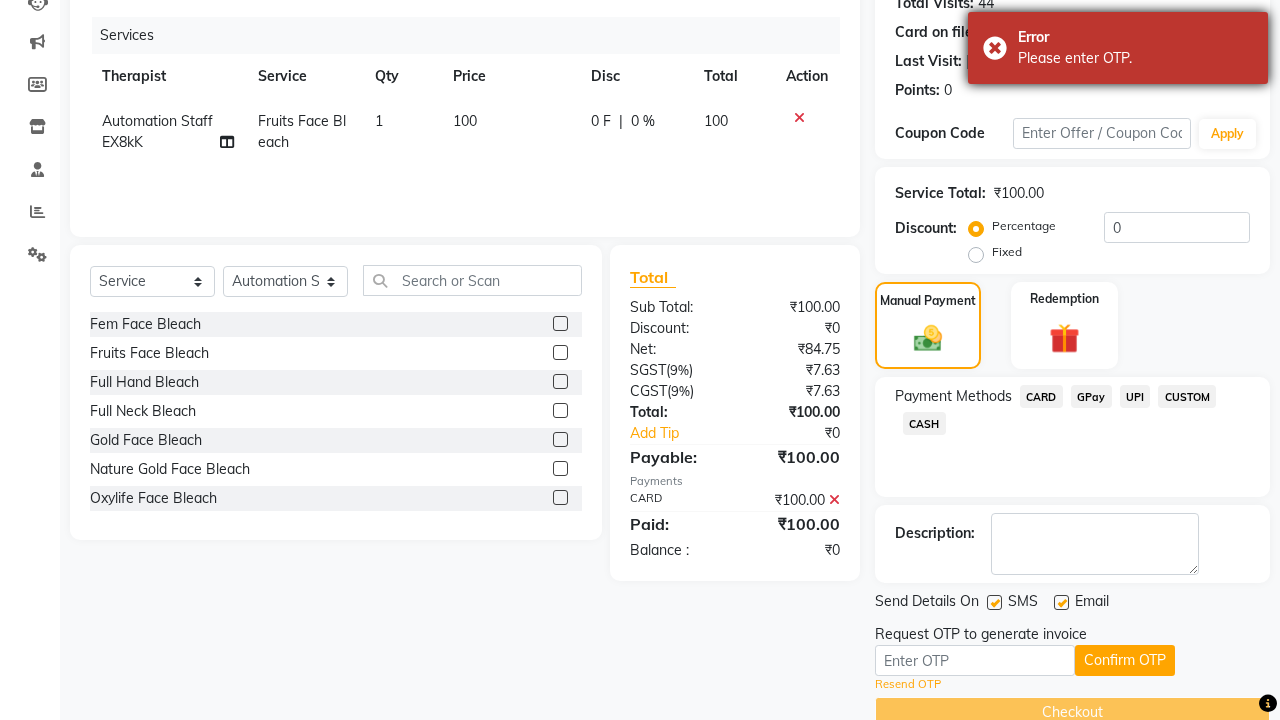 click on "Please enter OTP." at bounding box center (1135, 58) 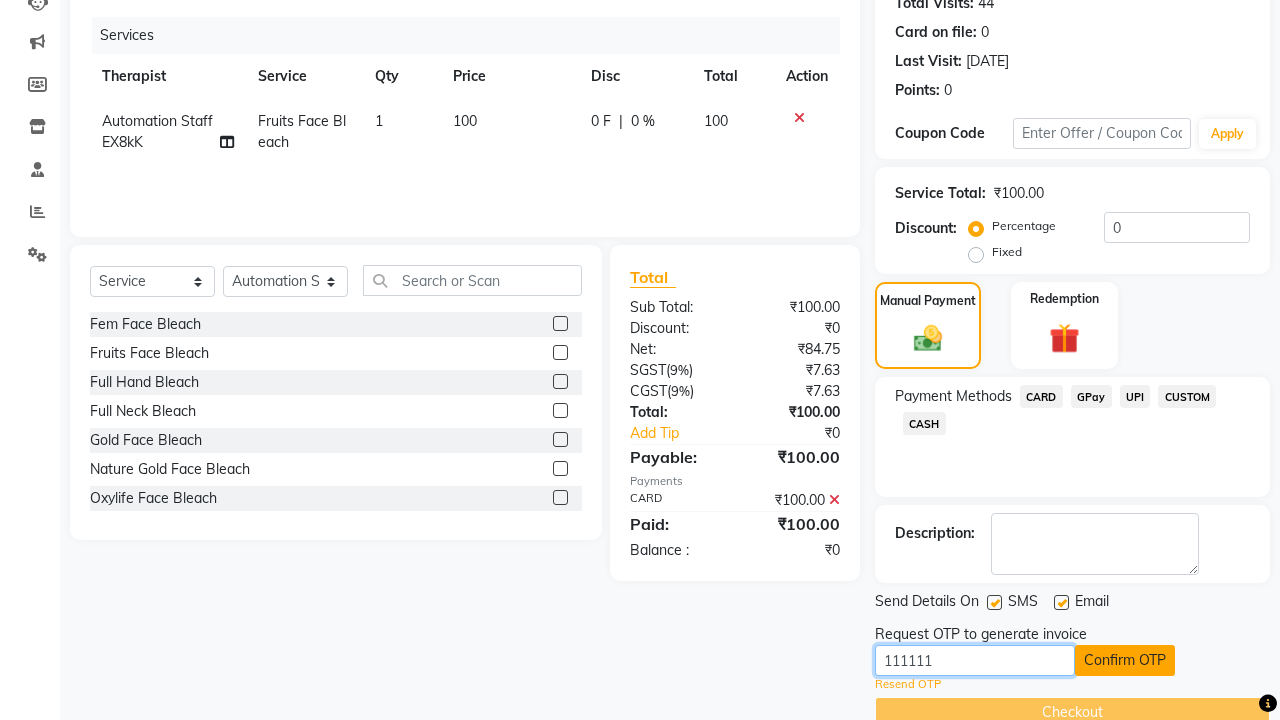 type on "111111" 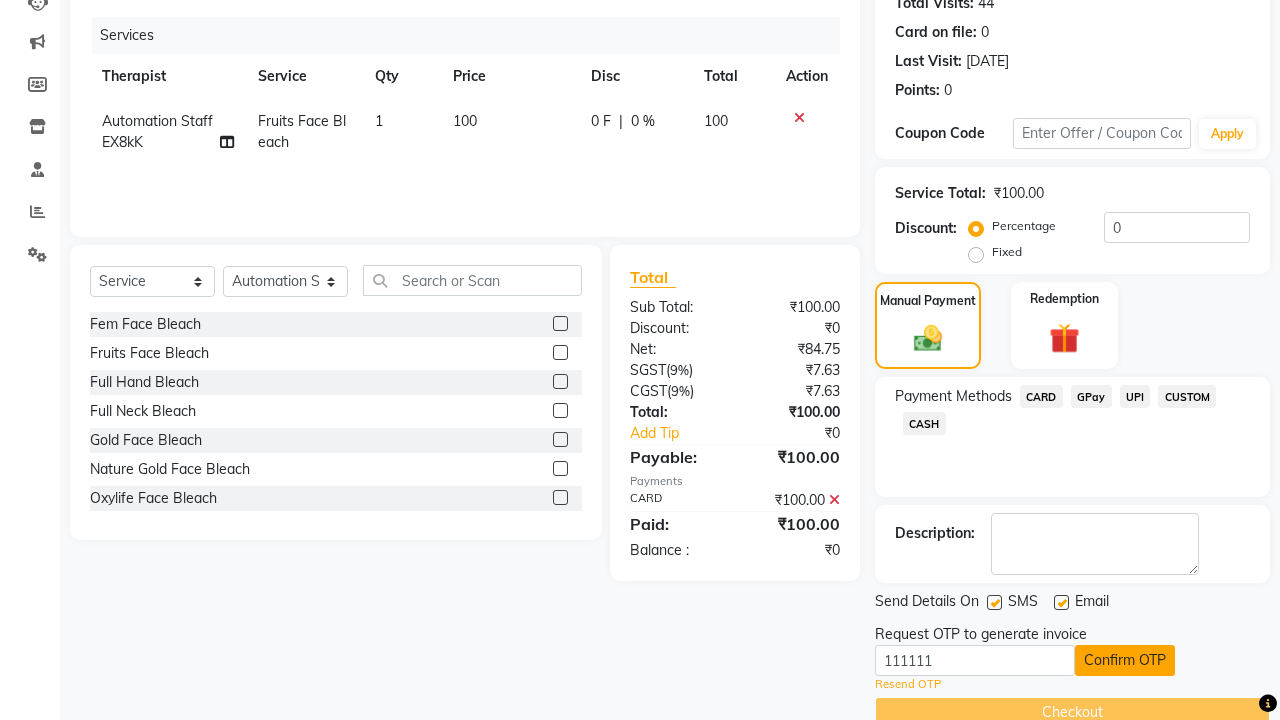 click on "Confirm OTP" 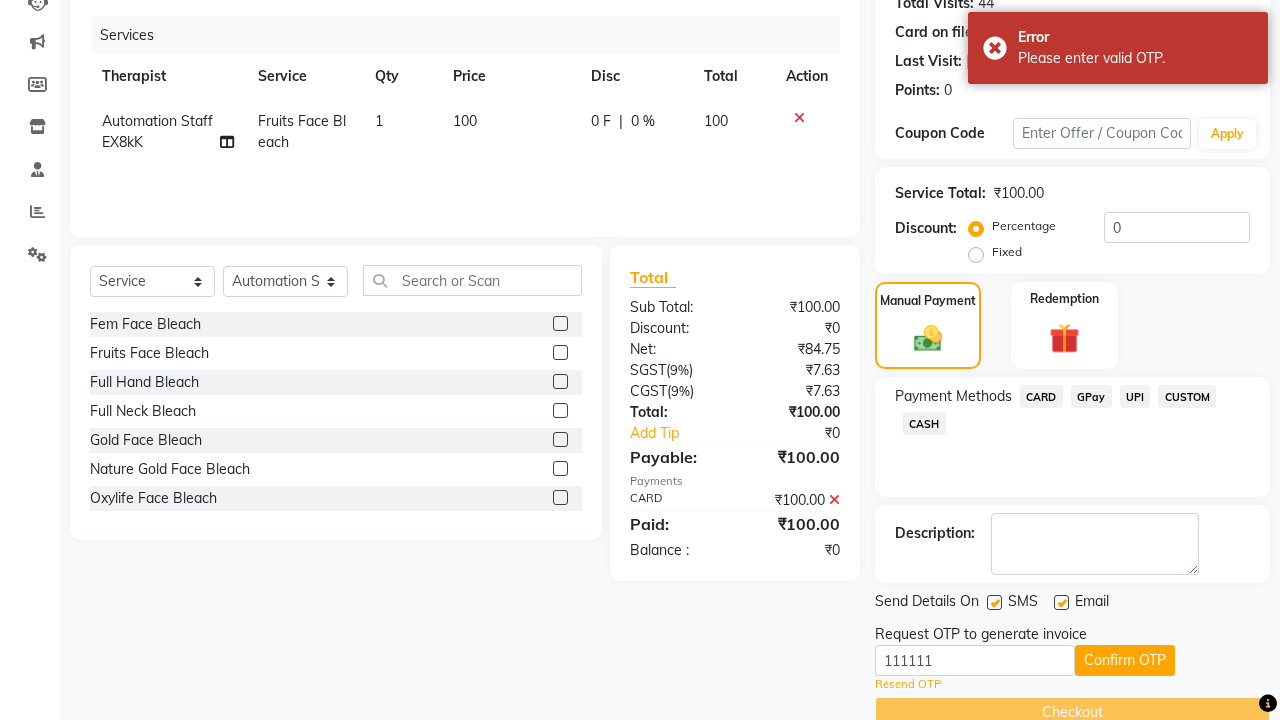 click on "Please enter valid OTP." at bounding box center (1135, 58) 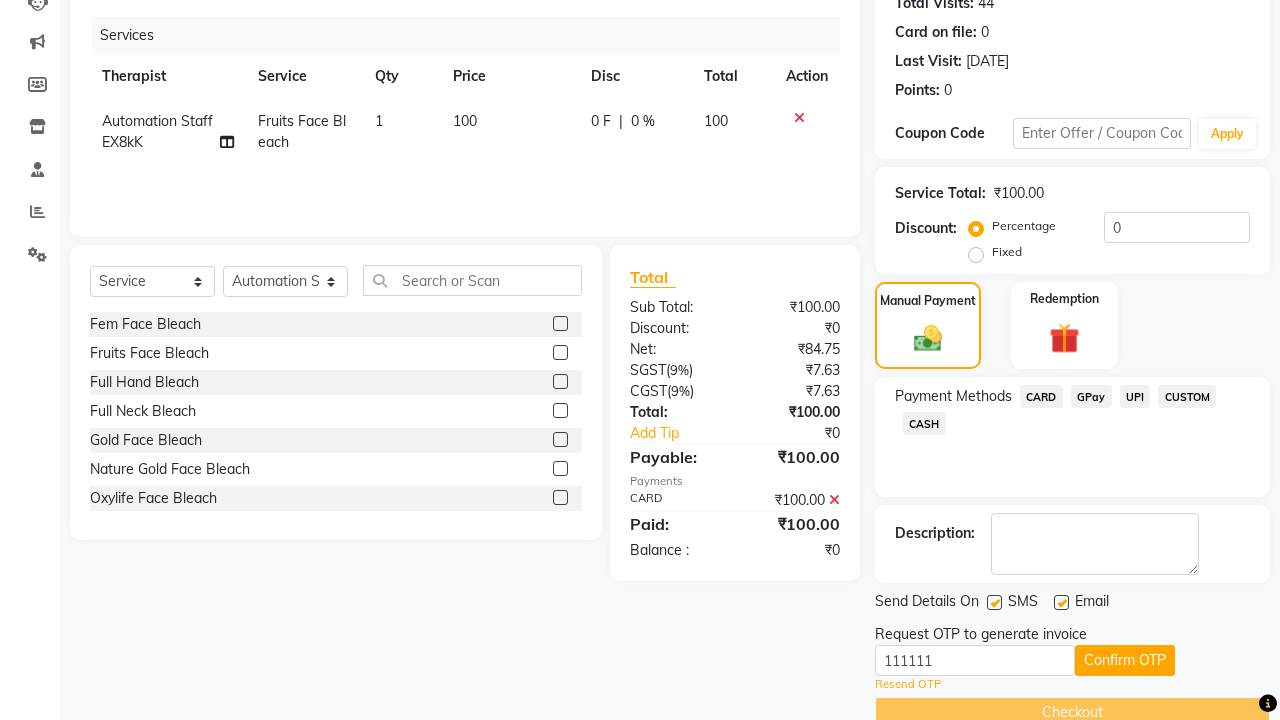 click at bounding box center (37, -195) 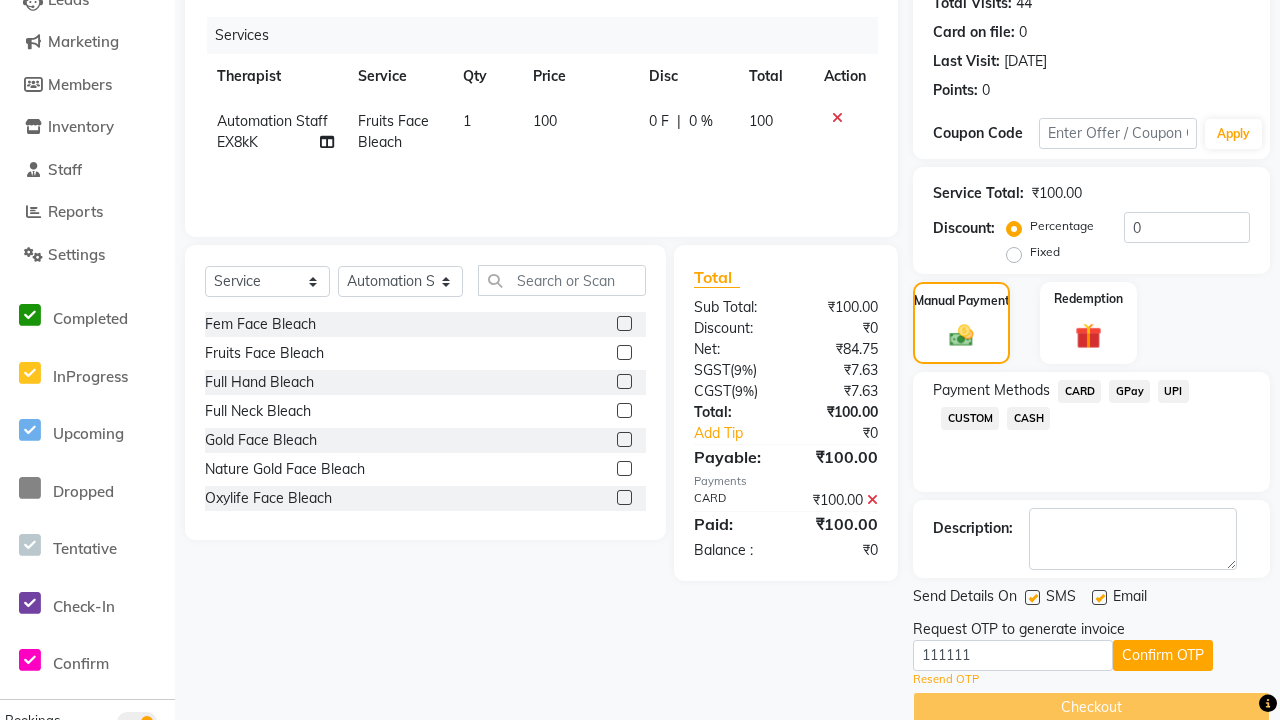 scroll, scrollTop: 0, scrollLeft: 0, axis: both 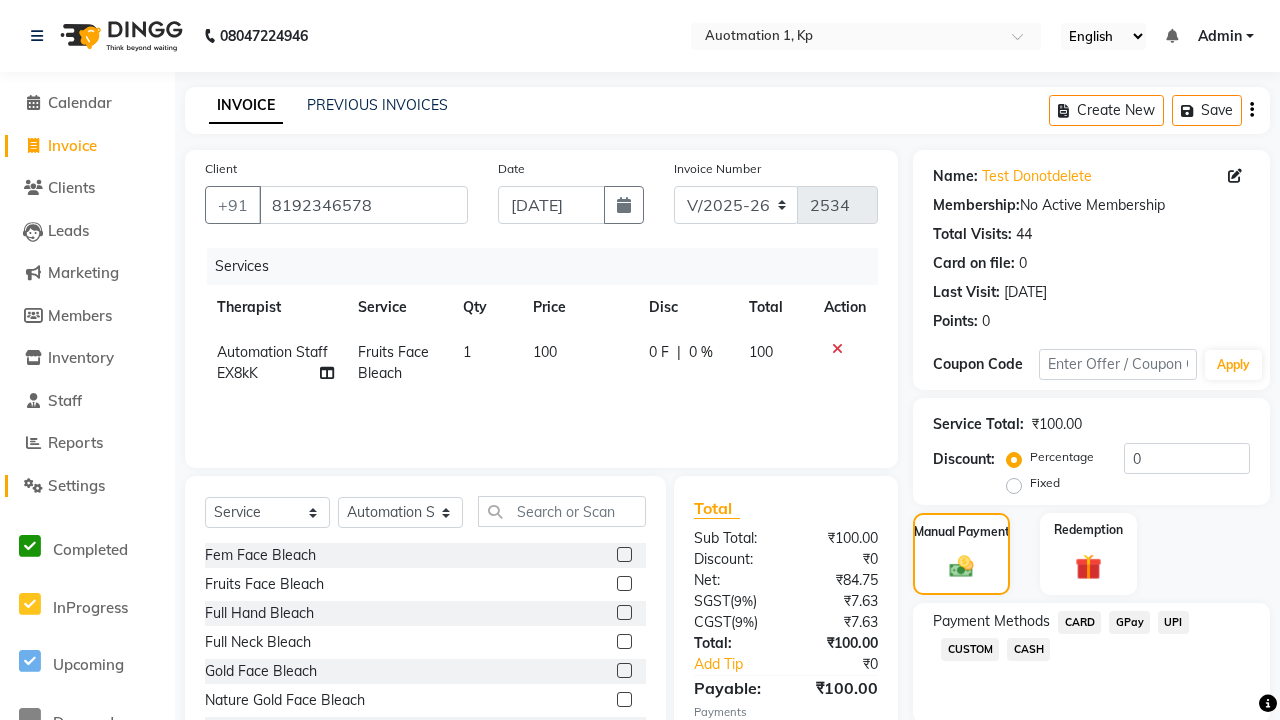 click on "Settings" 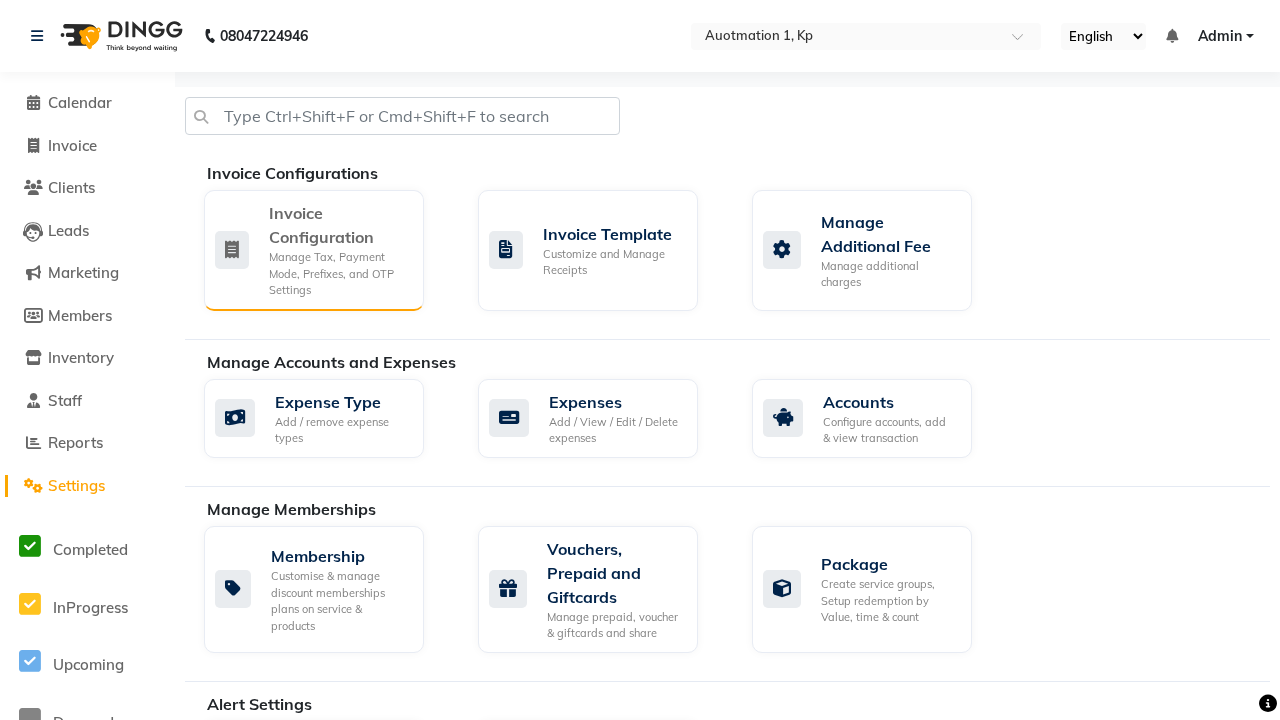 click on "Manage Tax, Payment Mode, Prefixes, and OTP Settings" 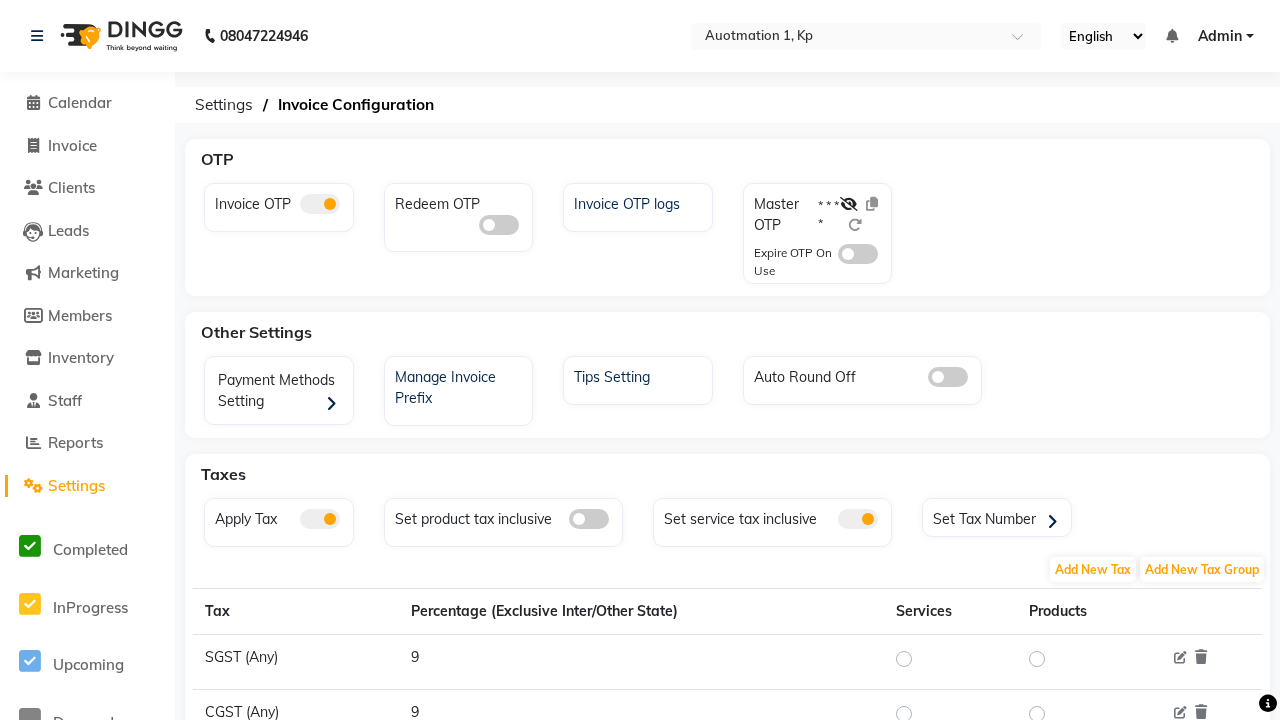 click 